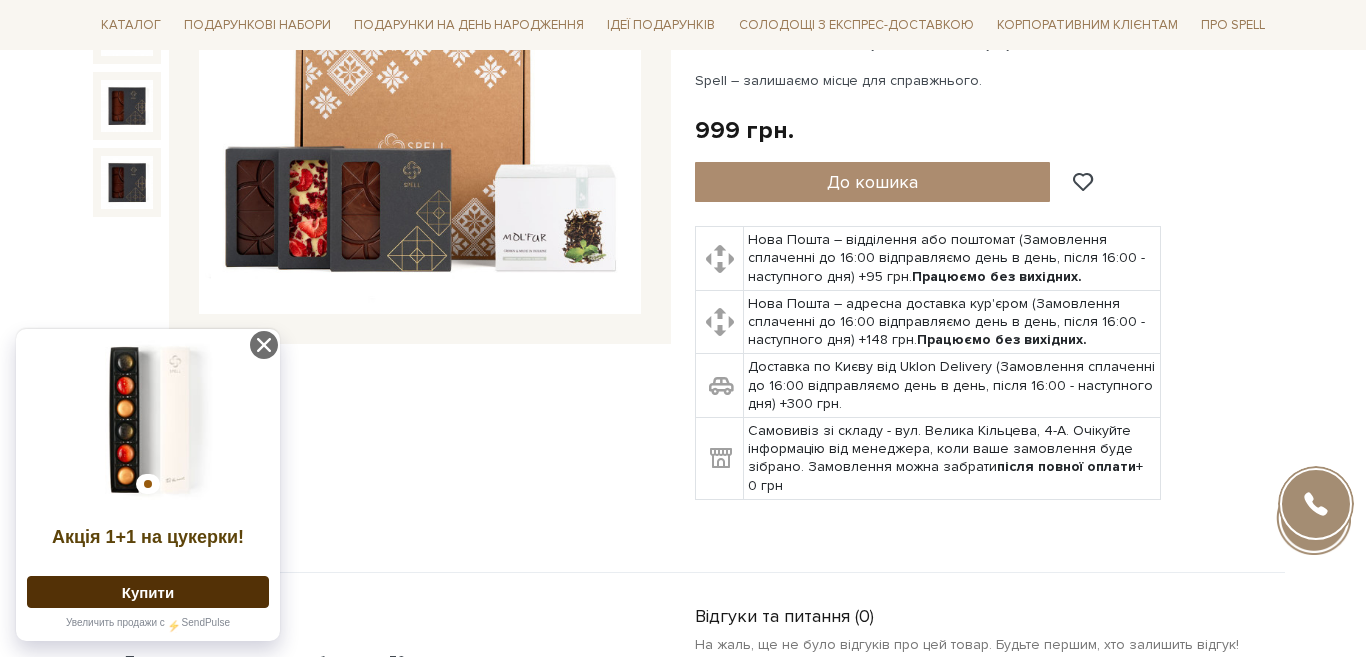 scroll, scrollTop: 421, scrollLeft: 0, axis: vertical 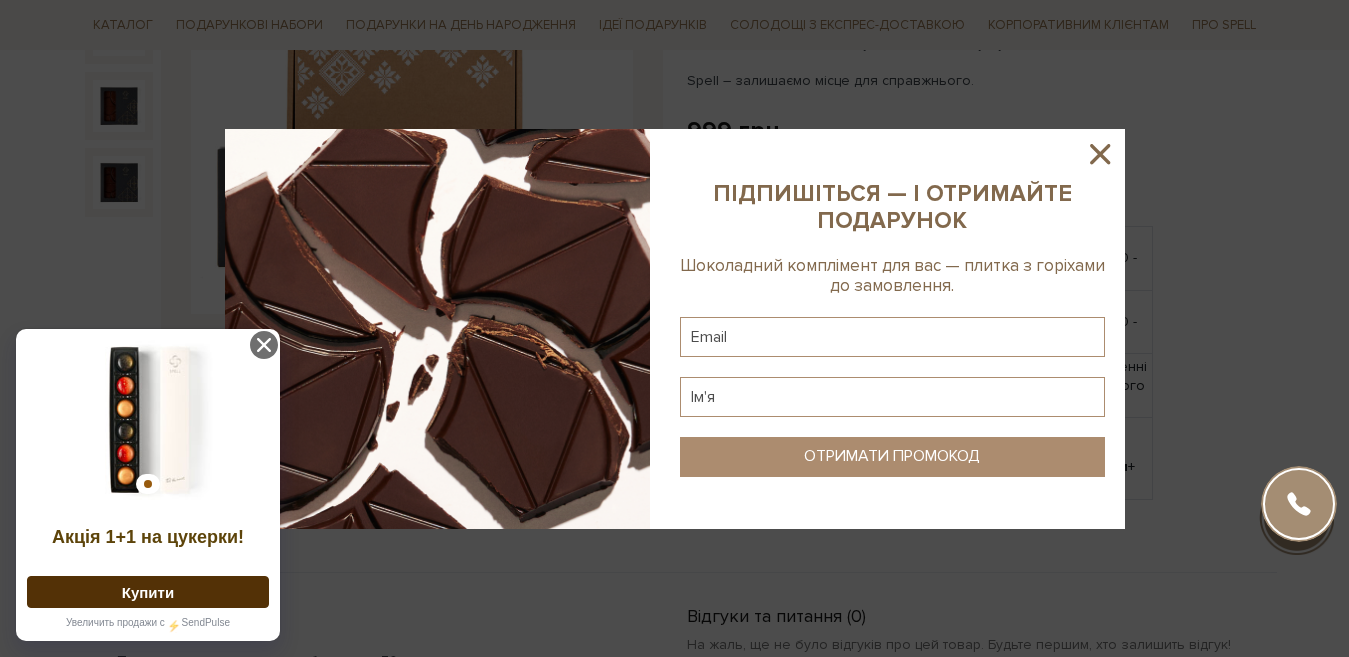 click 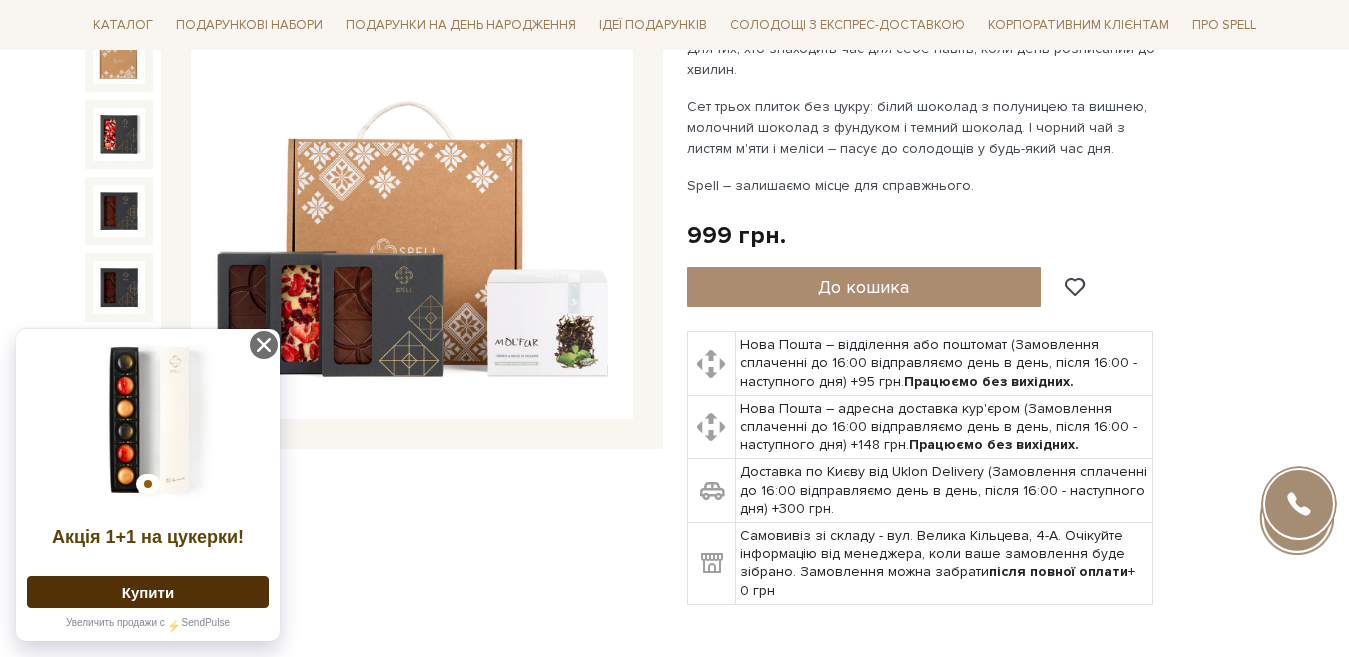 scroll, scrollTop: 338, scrollLeft: 0, axis: vertical 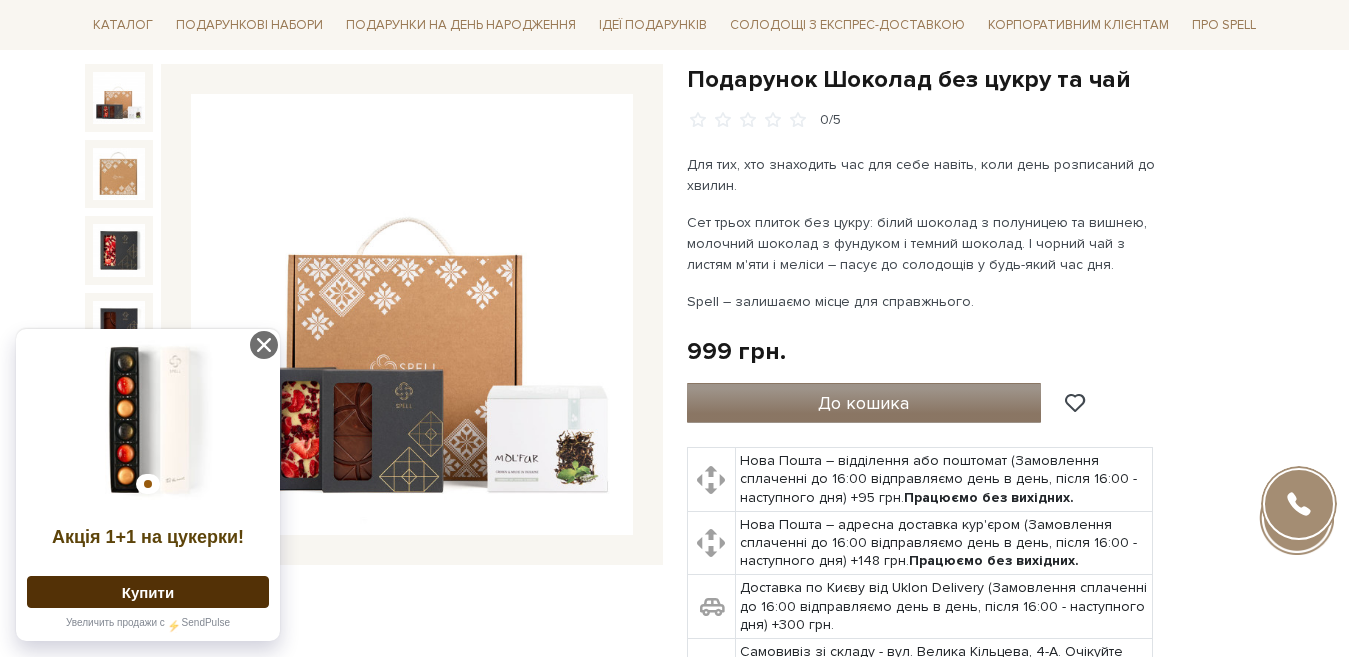 click on "До кошика" at bounding box center (863, 403) 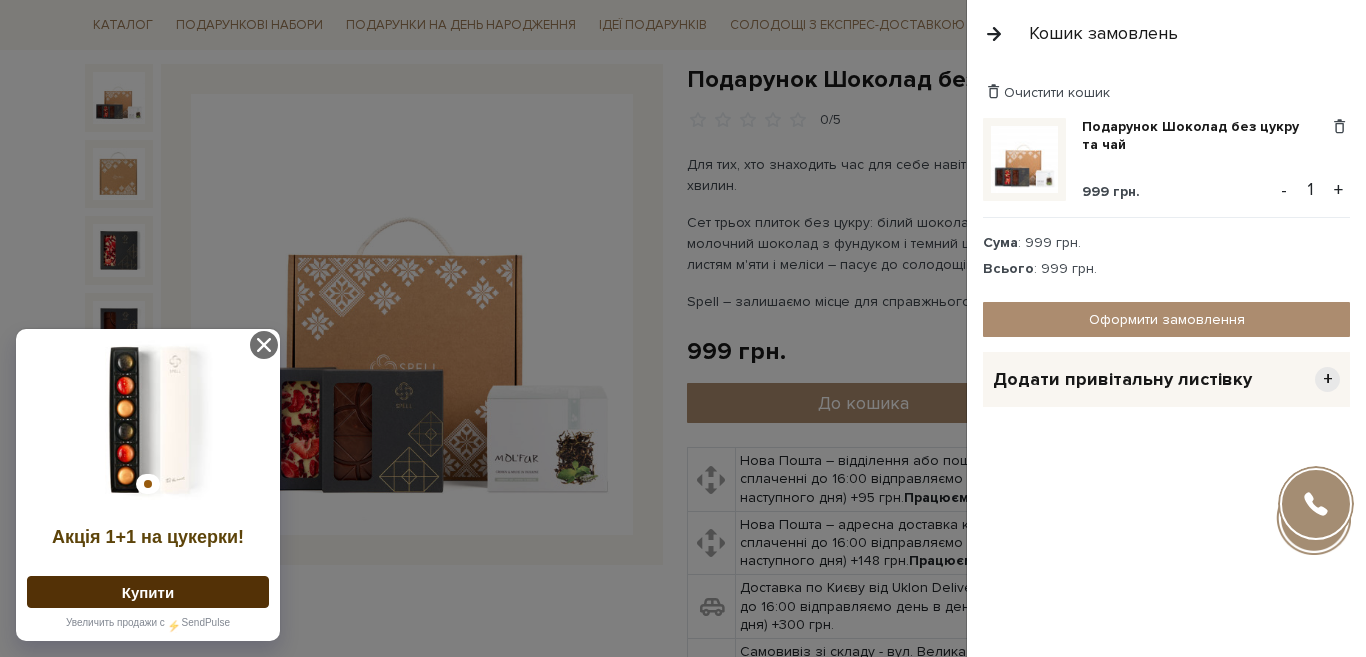 click at bounding box center (683, 328) 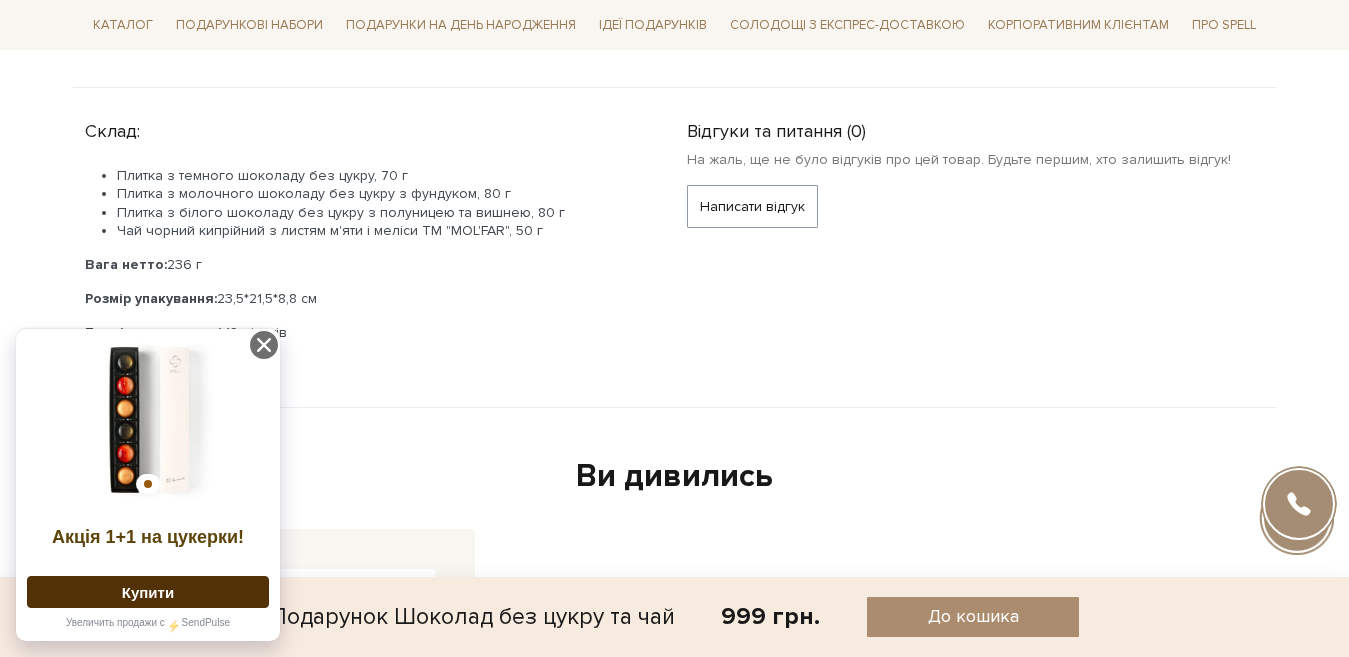 scroll, scrollTop: 951, scrollLeft: 0, axis: vertical 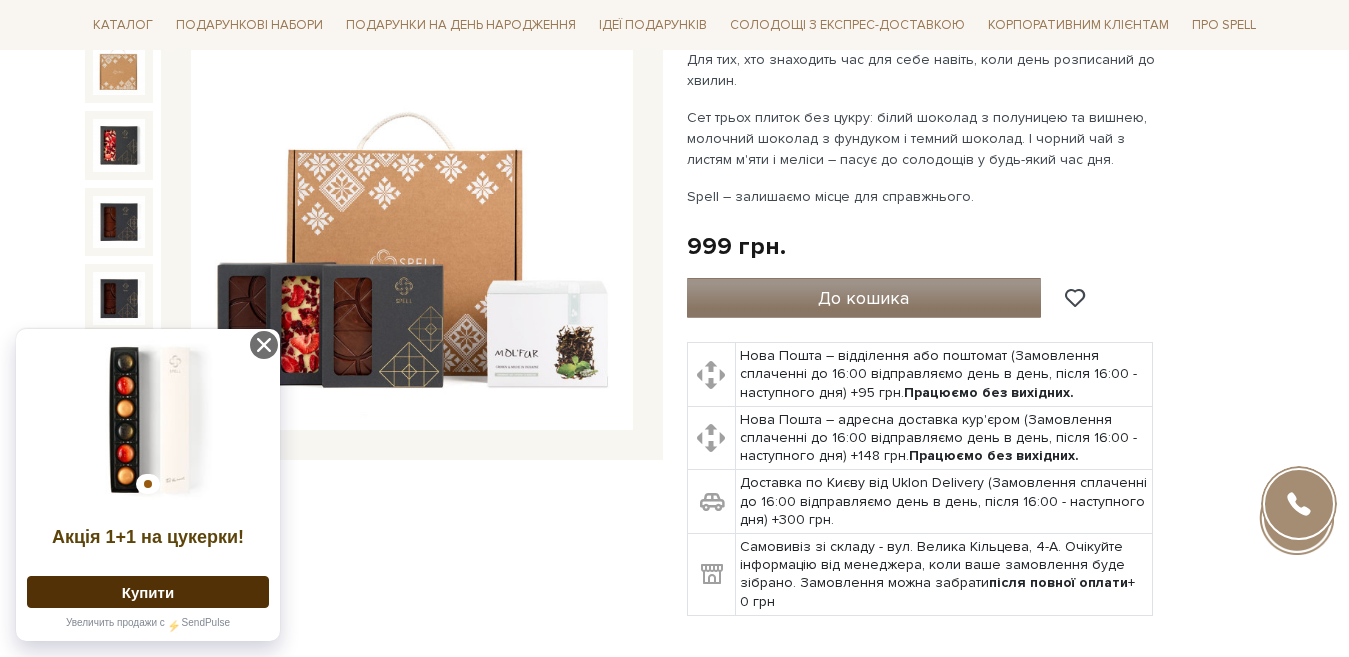 click on "До кошика" at bounding box center (863, 298) 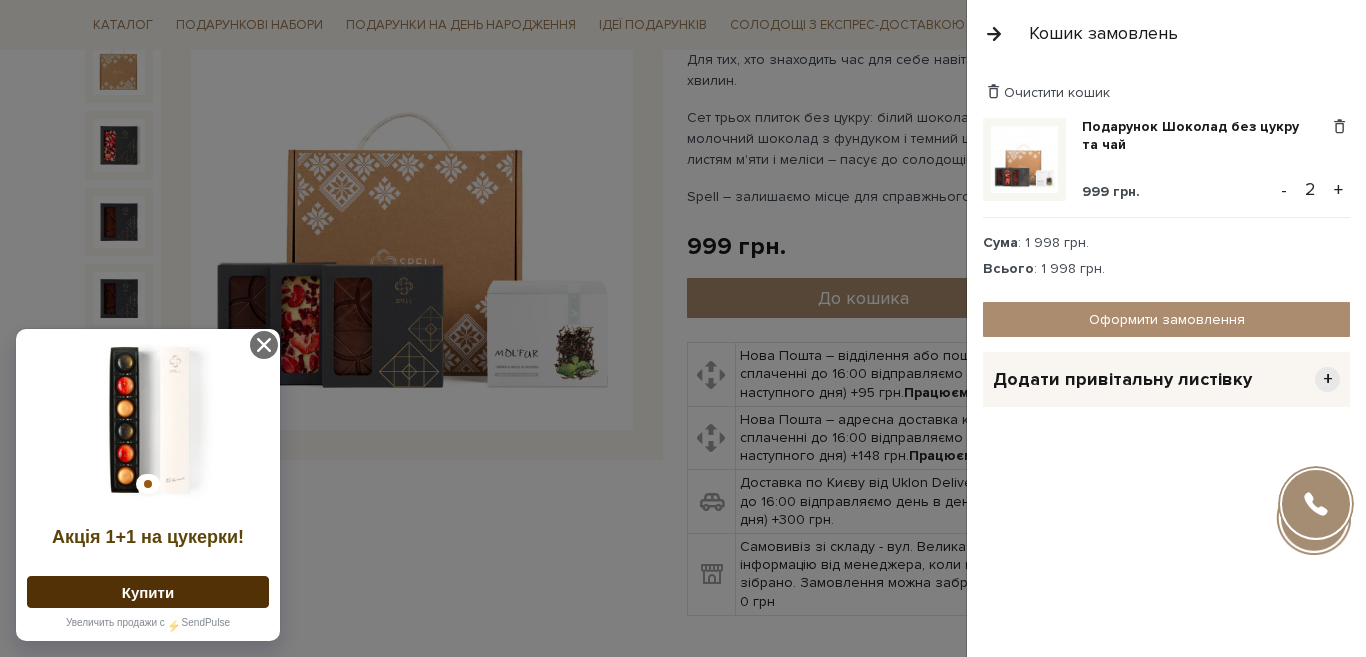 click on "-" at bounding box center [1284, 190] 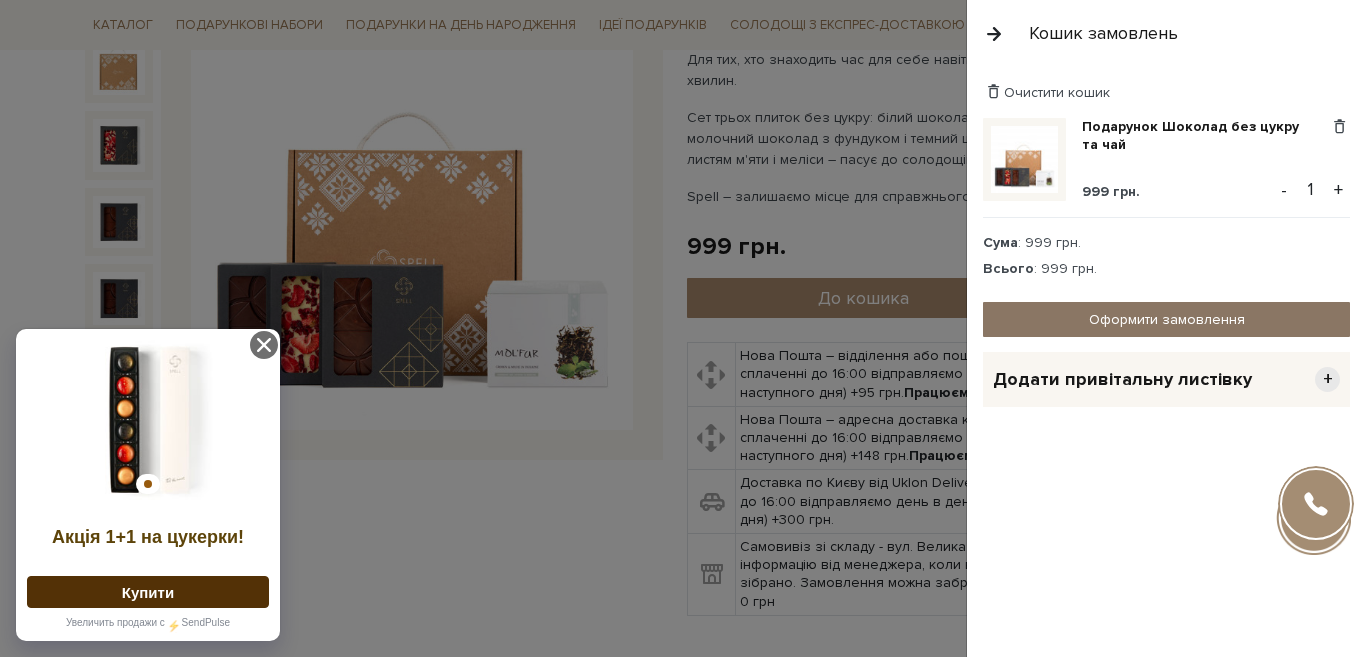 click on "Оформити замовлення" at bounding box center [1166, 319] 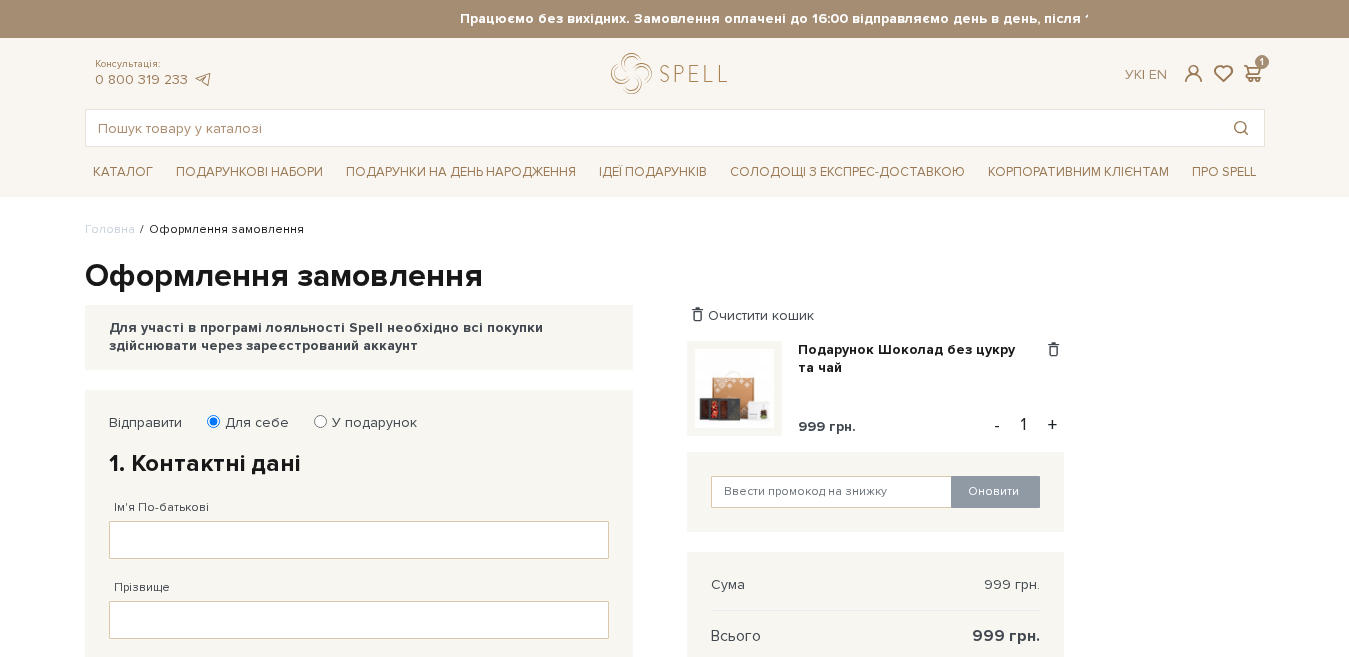 scroll, scrollTop: 0, scrollLeft: 0, axis: both 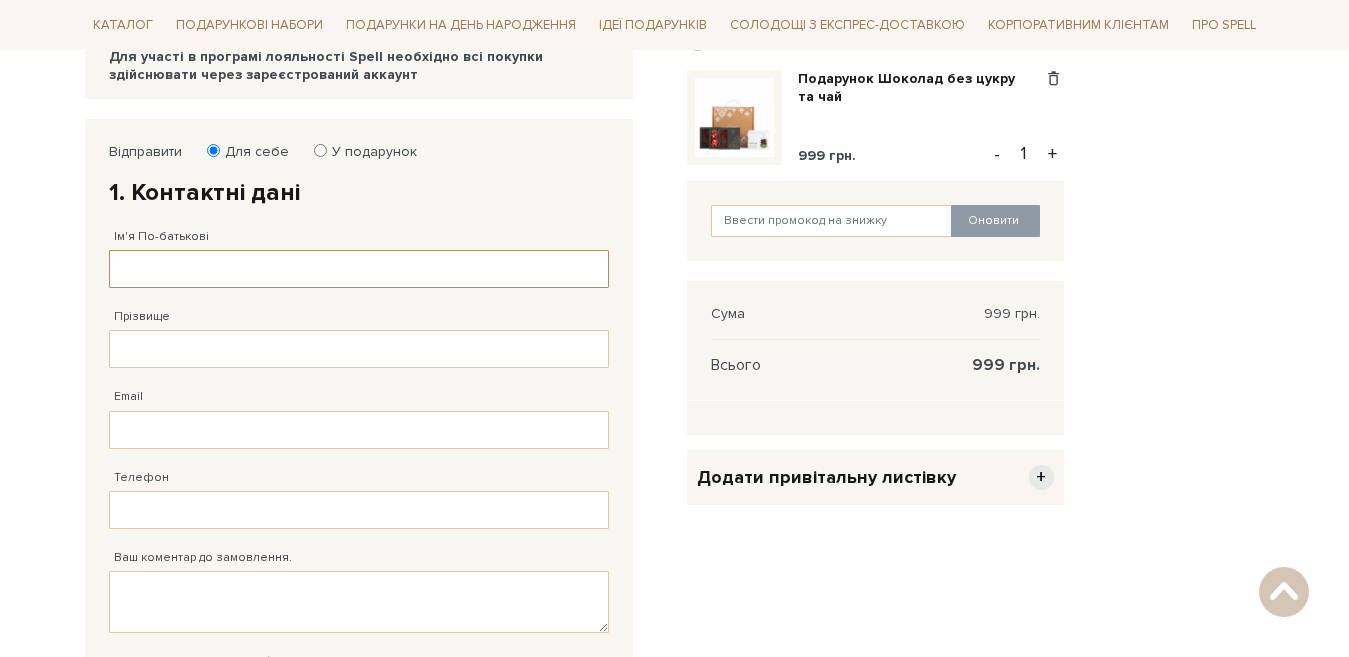 click on "Ім'я По-батькові" at bounding box center (359, 269) 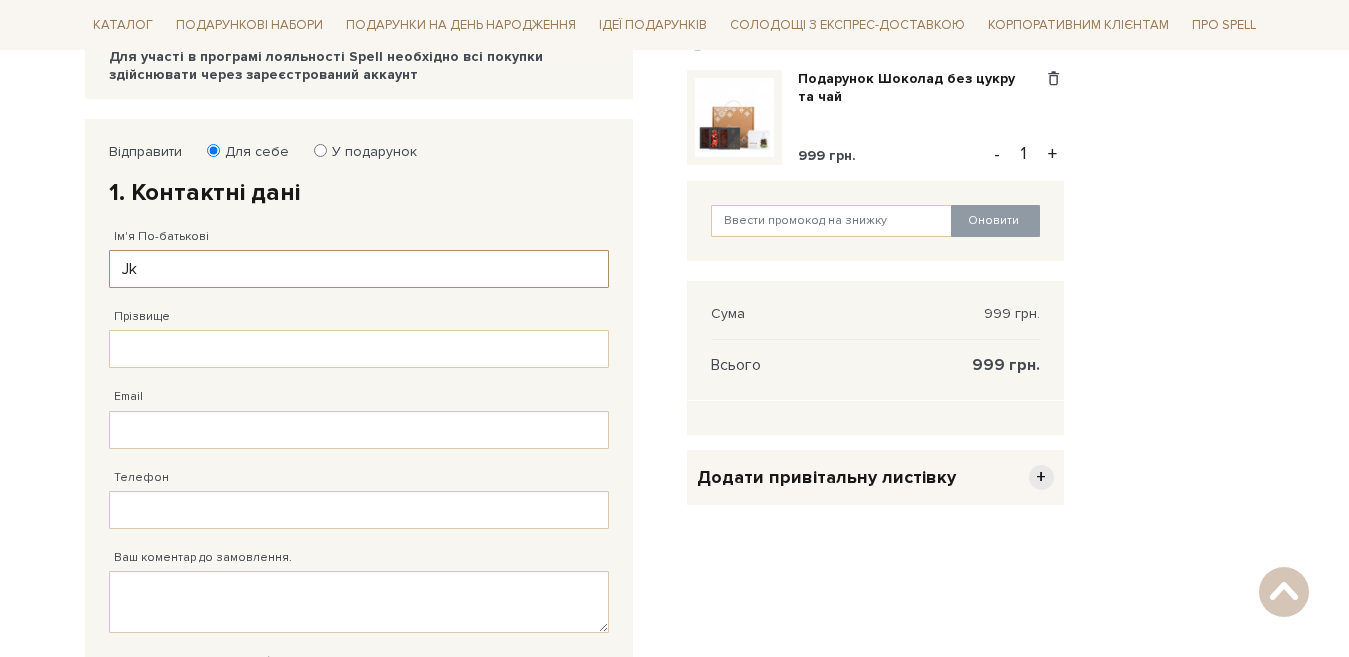 type on "J" 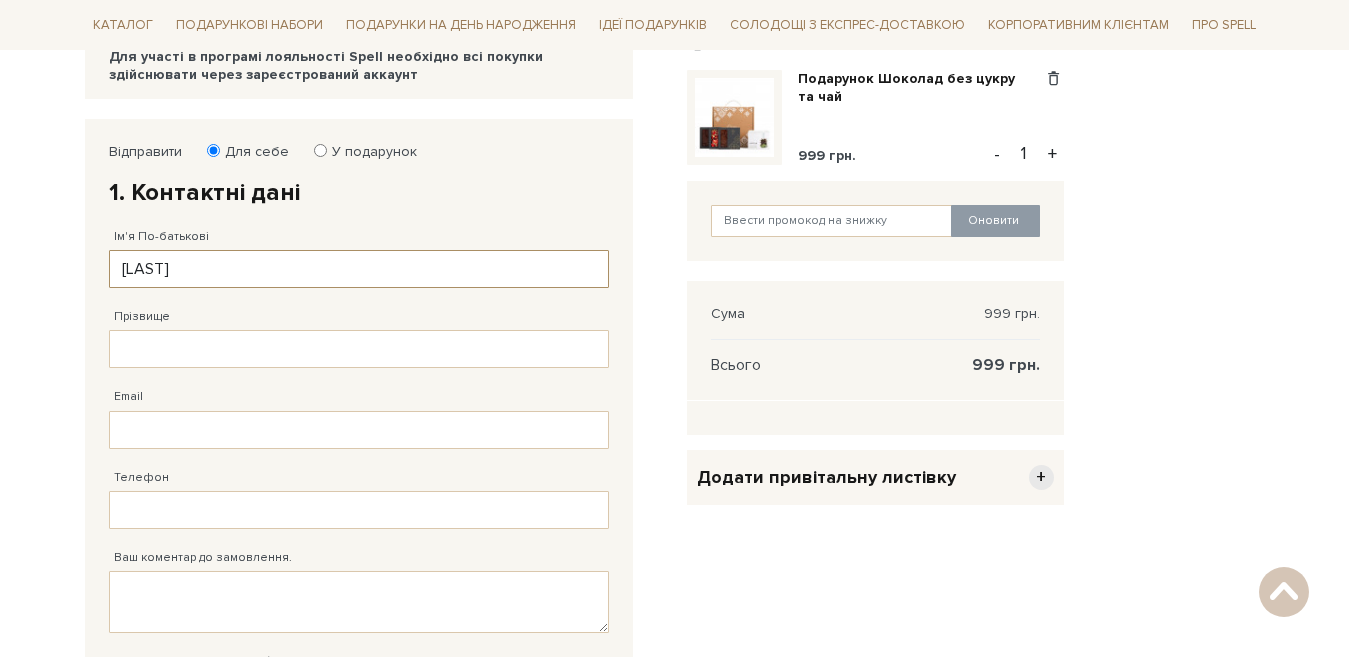 type on "[LAST]" 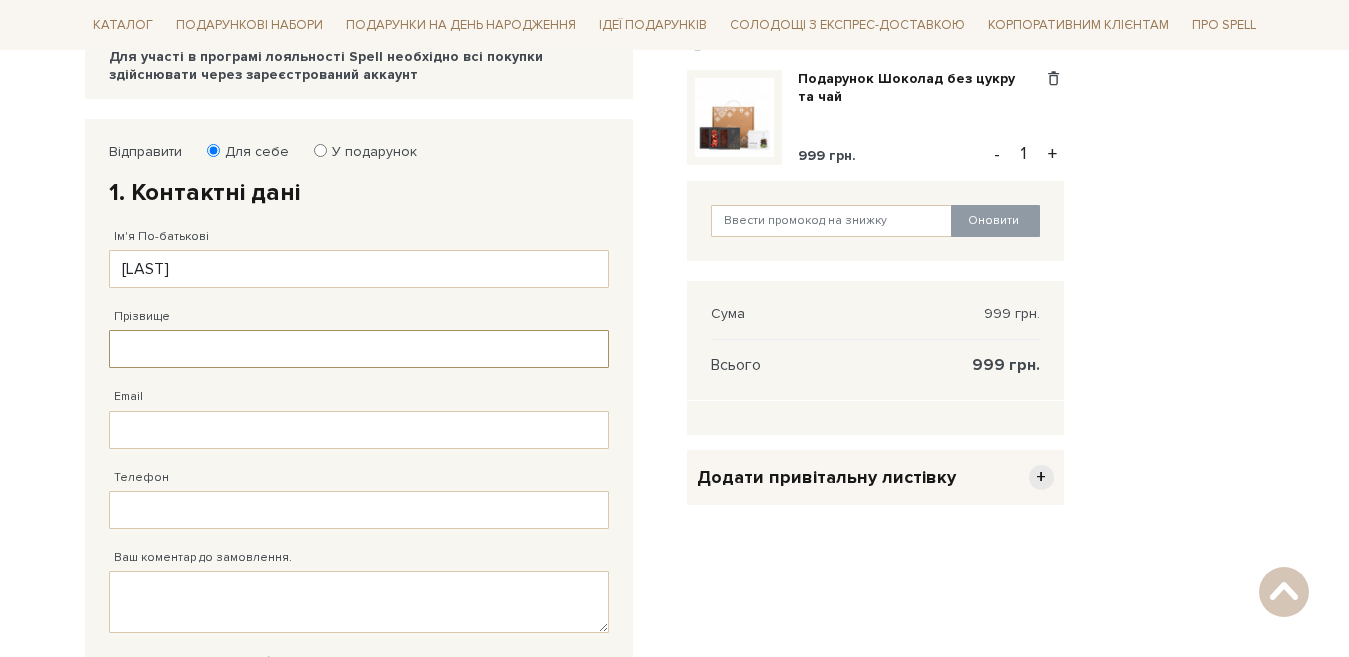 click on "Прізвище" at bounding box center (359, 349) 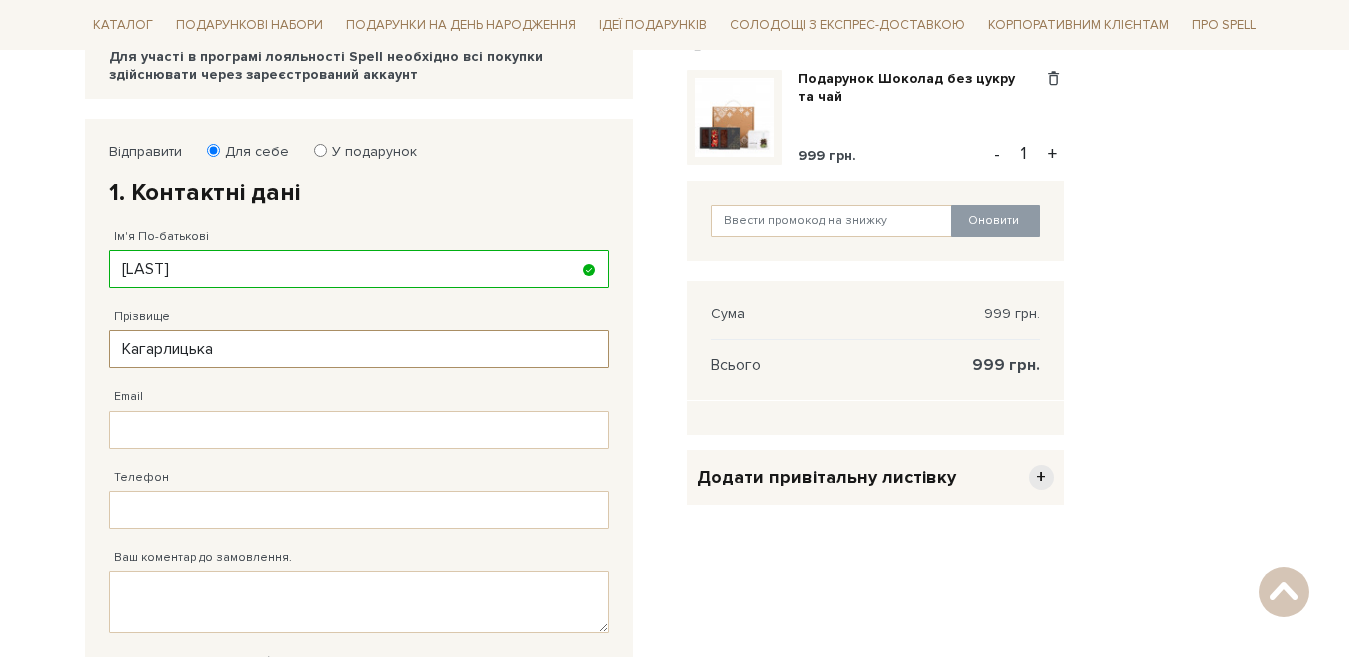 type on "Кагарлицька" 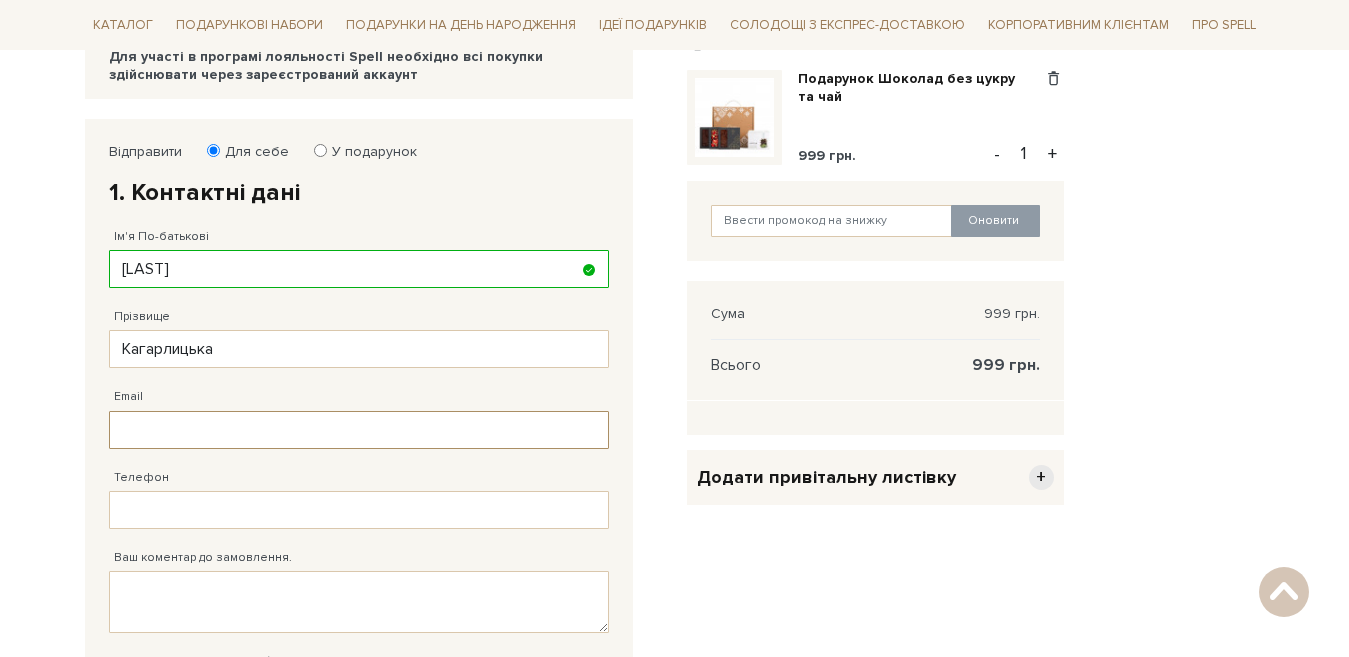 click on "Email" at bounding box center [359, 430] 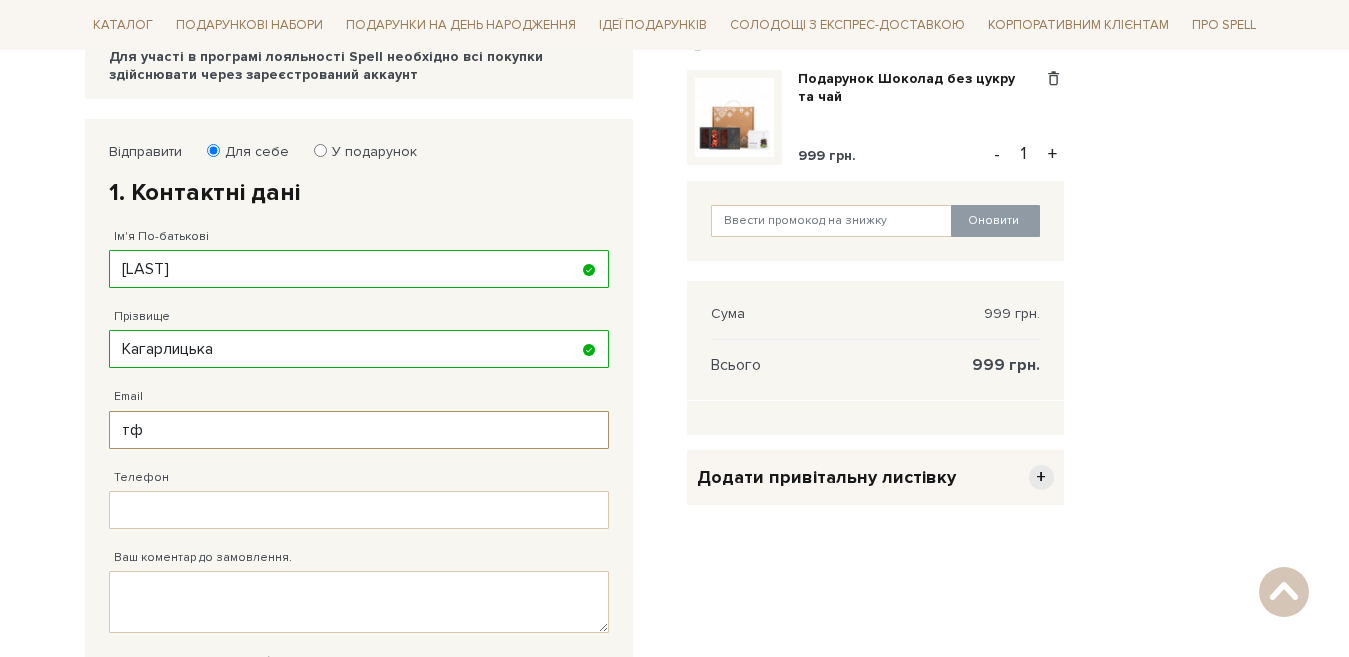 type on "т" 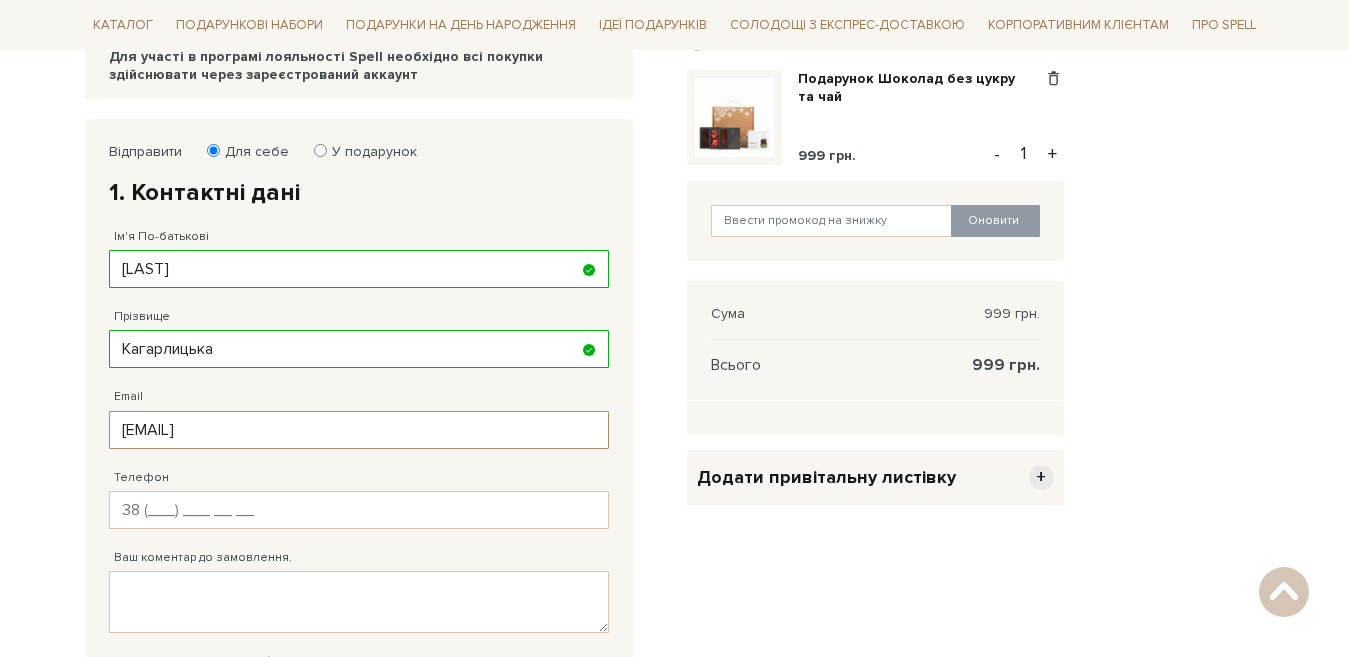 type on "[EMAIL]" 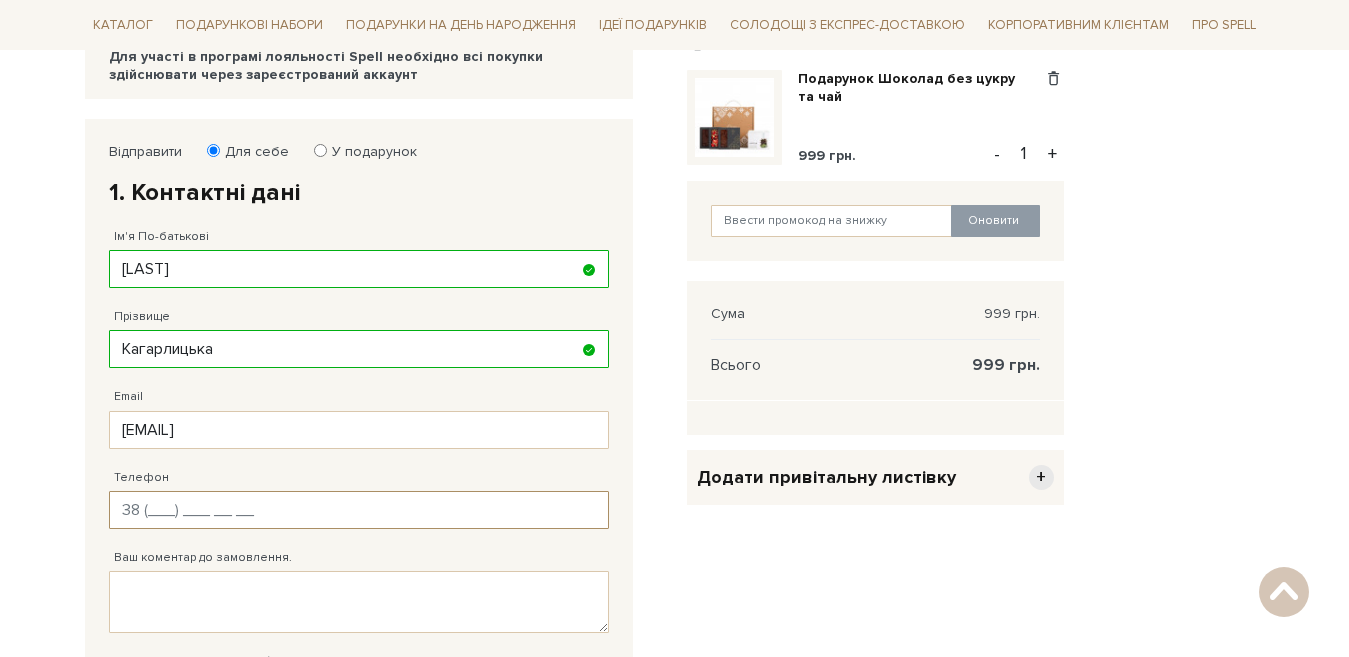 click on "Телефон" at bounding box center [359, 510] 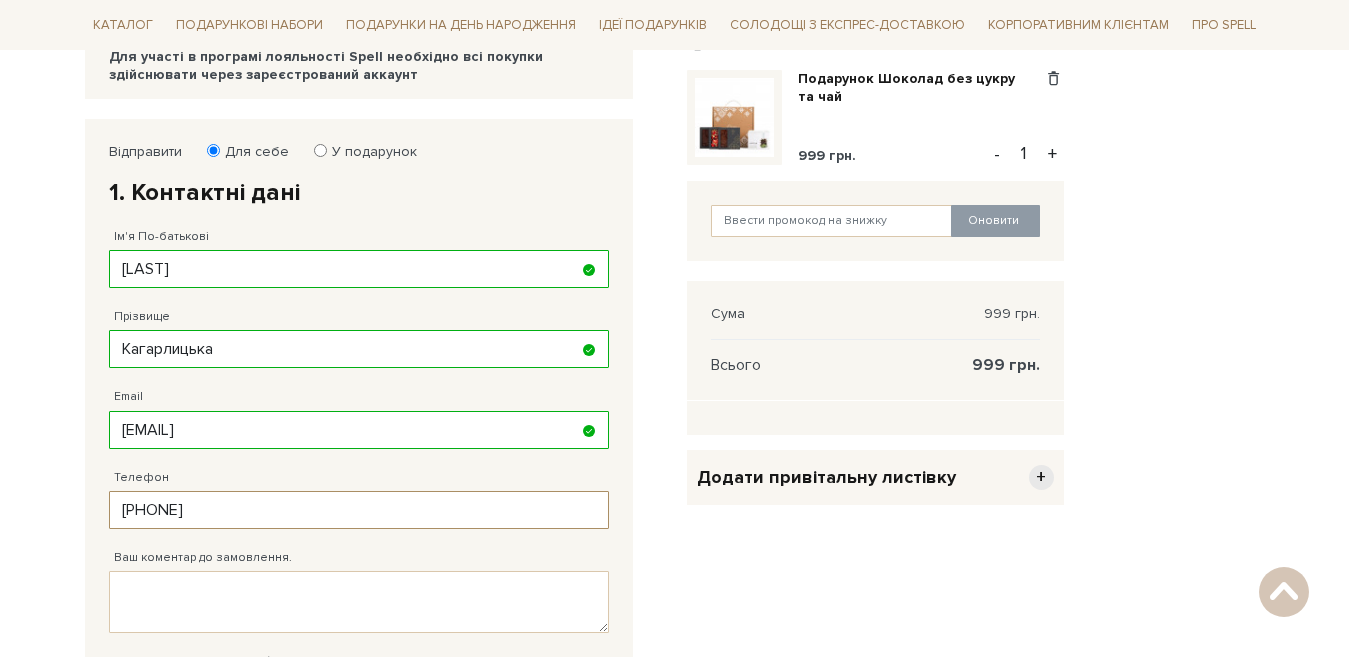 type on "[PHONE]" 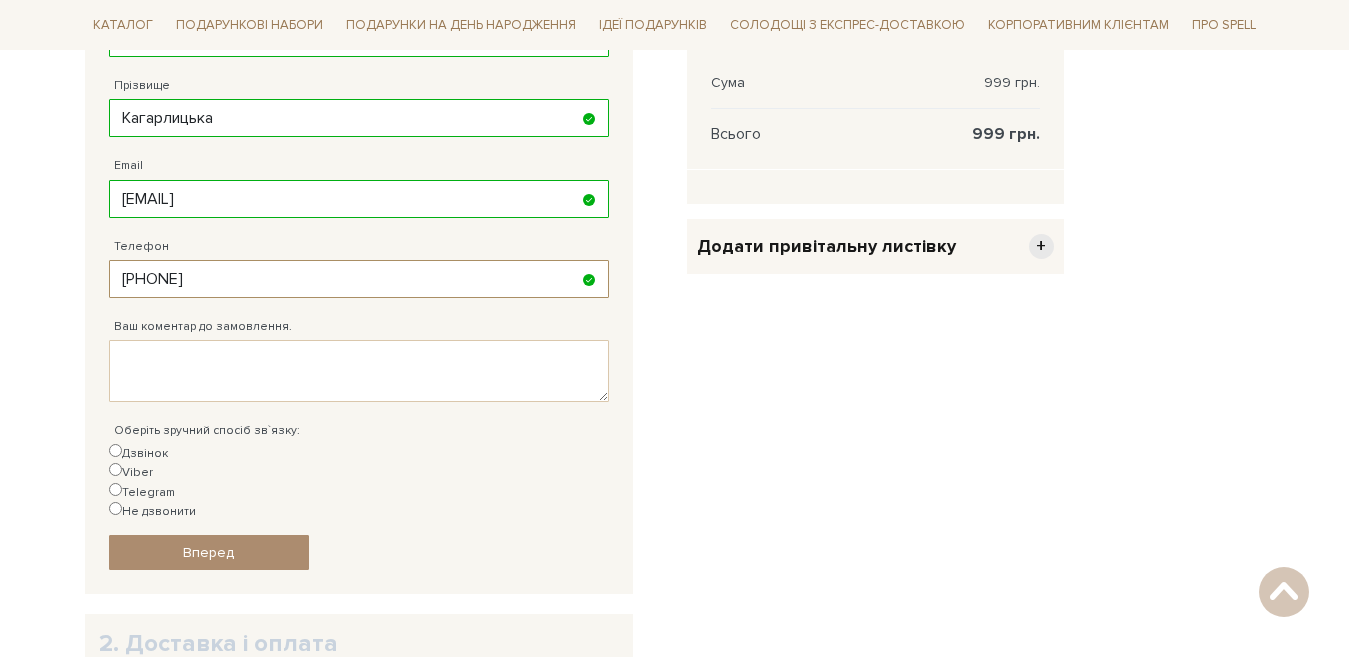 scroll, scrollTop: 507, scrollLeft: 0, axis: vertical 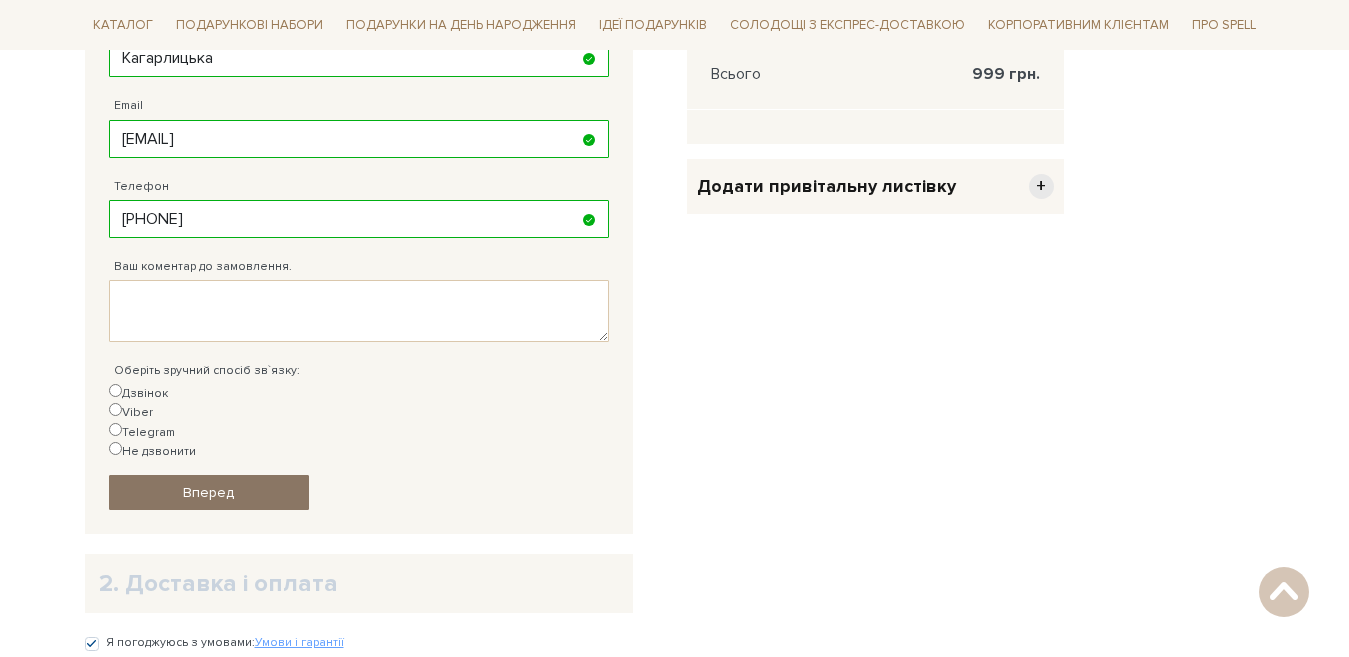 click on "Вперед" at bounding box center [209, 492] 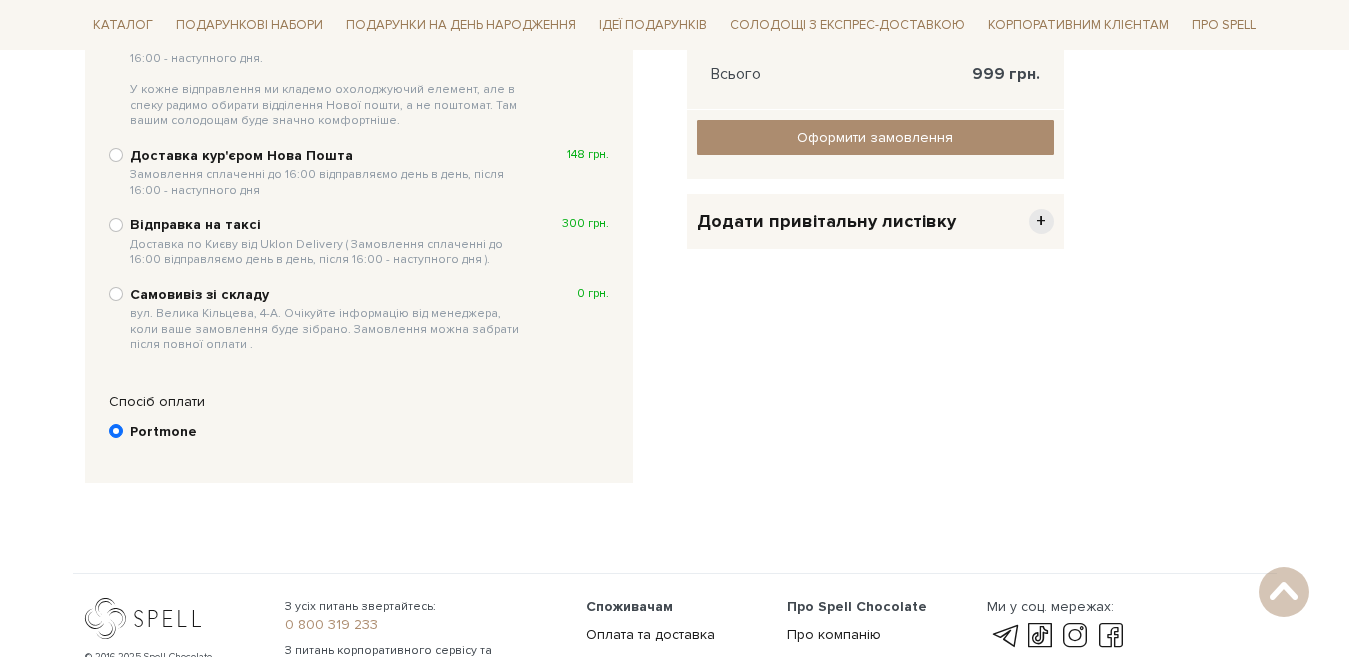 scroll, scrollTop: 389, scrollLeft: 0, axis: vertical 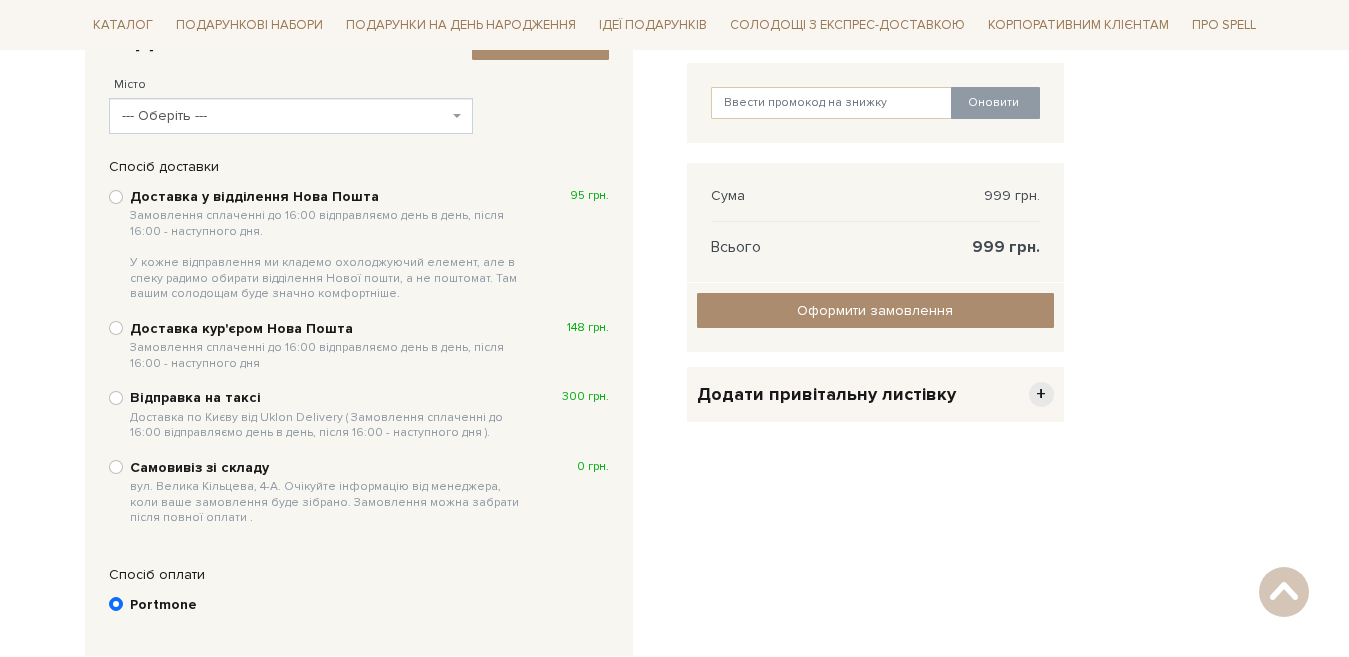 click on "--- Оберіть ---" at bounding box center [285, 116] 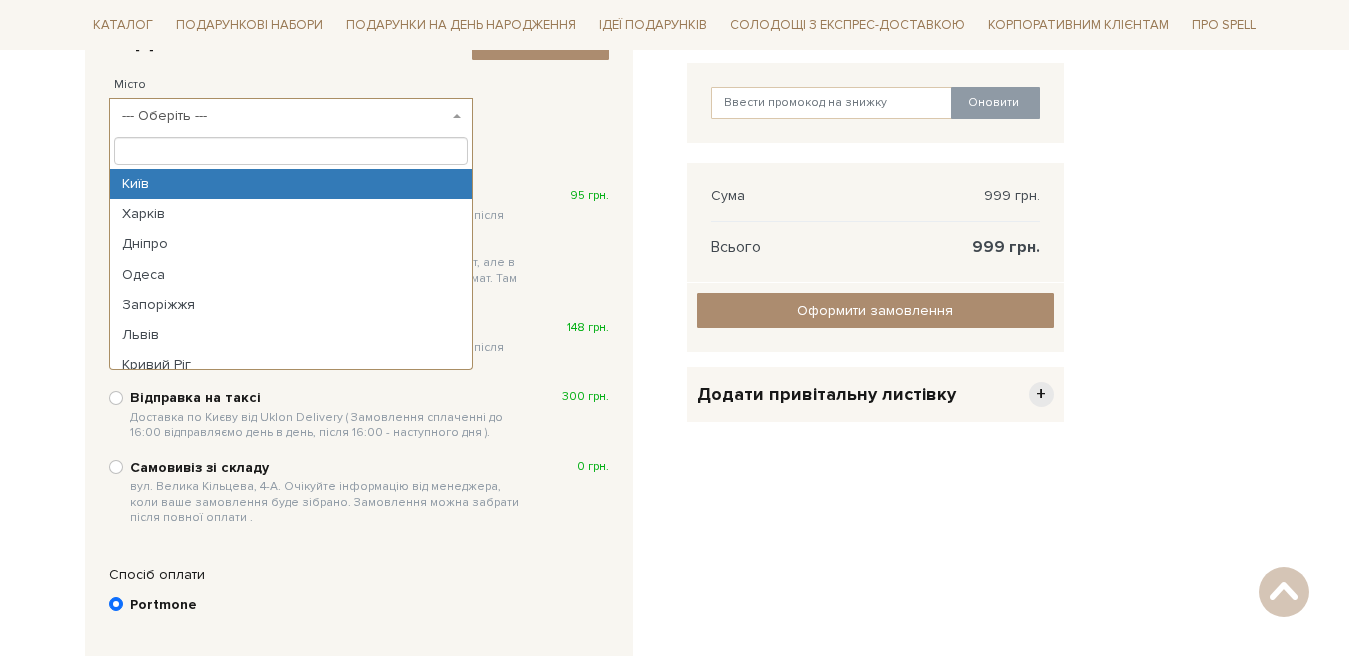 select on "Київ" 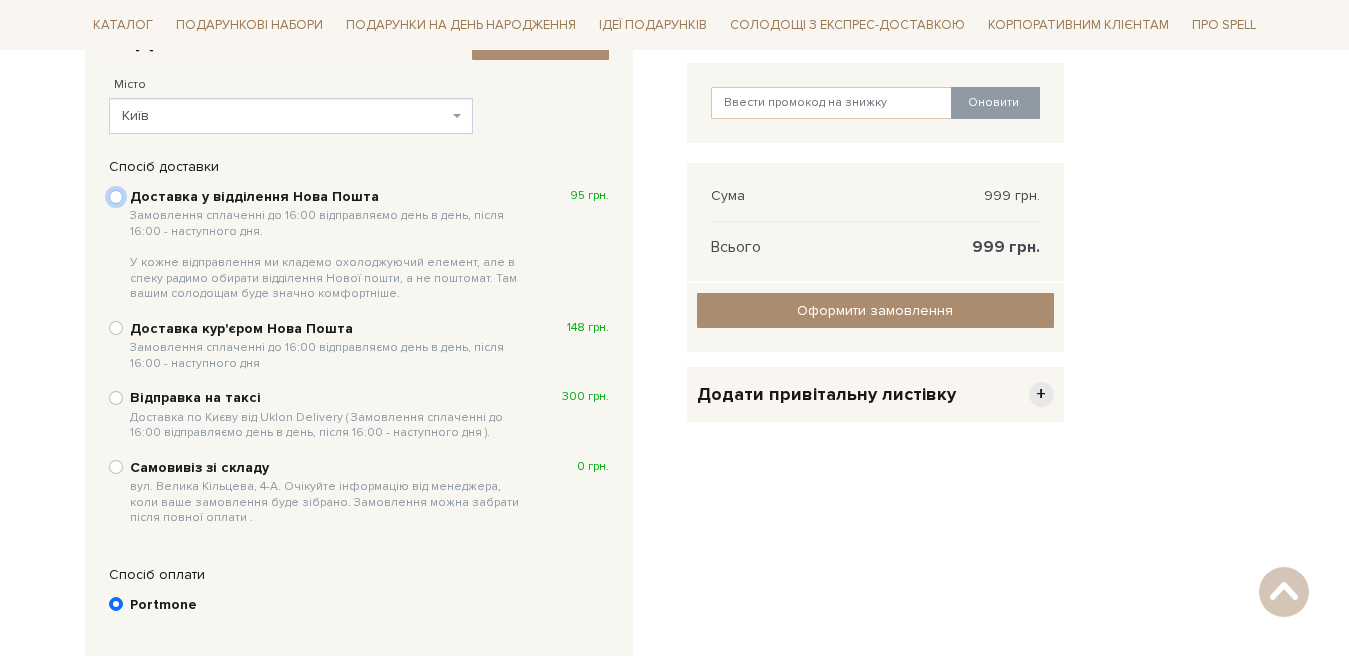 click on "Доставка у відділення Нова Пошта                                                                             Замовлення сплаченні до 16:00 відправляємо день в день, після 16:00 - наступного дня.
У кожне відправлення ми кладемо охолоджуючий елемент, але в спеку радимо обирати відділення Нової пошти, а не поштомат. Там вашим солодощам буде значно комфортніше.
95 грн." at bounding box center (116, 197) 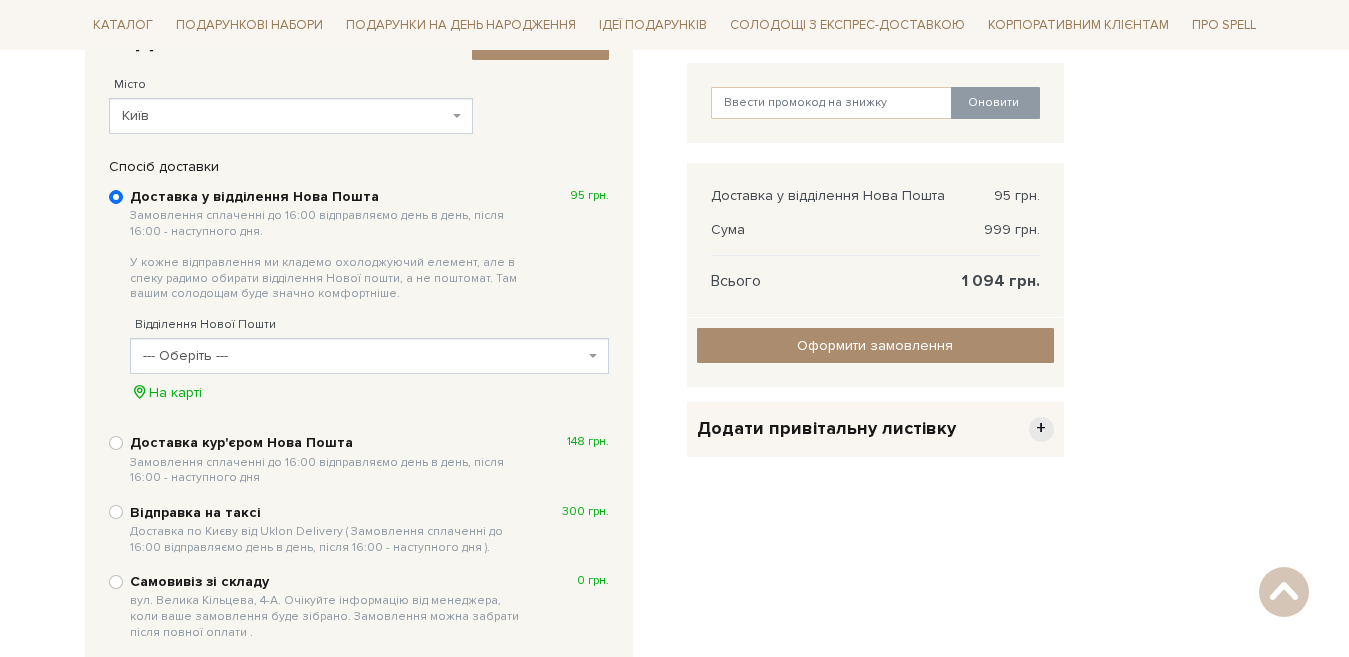click on "--- Оберіть ---" at bounding box center [369, 356] 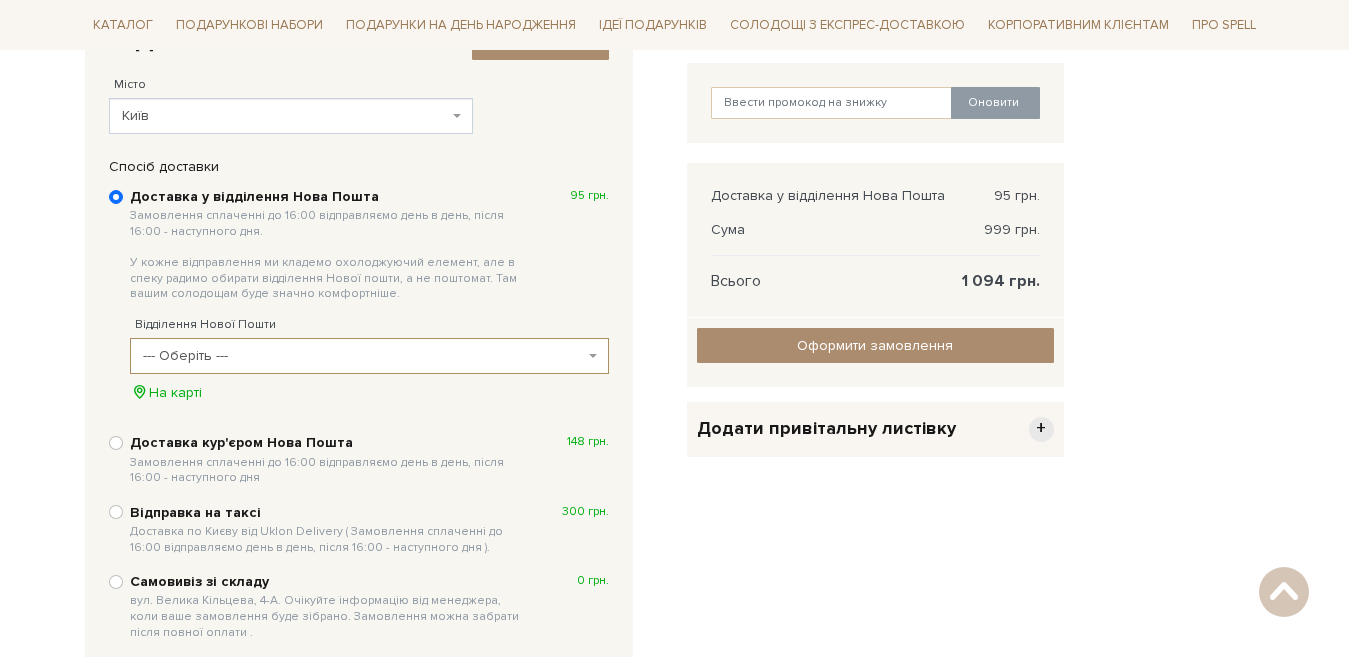 click on "--- Оберіть ---" at bounding box center [363, 356] 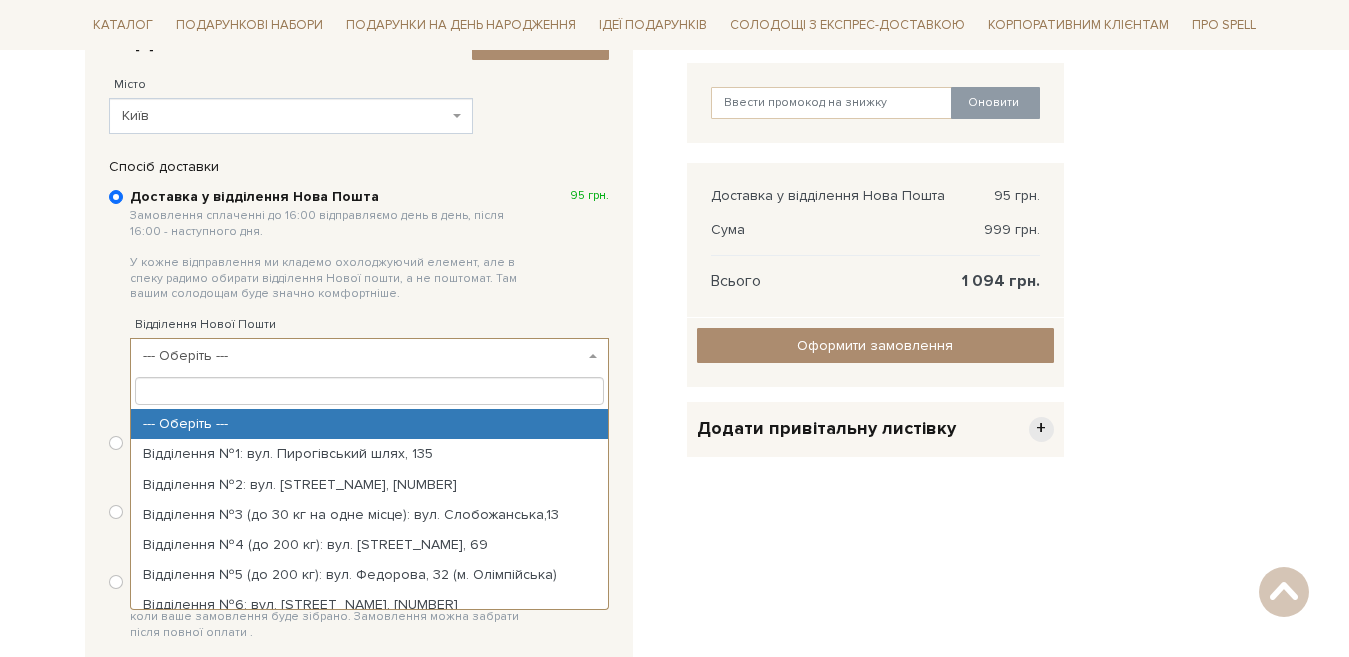 click at bounding box center (369, 391) 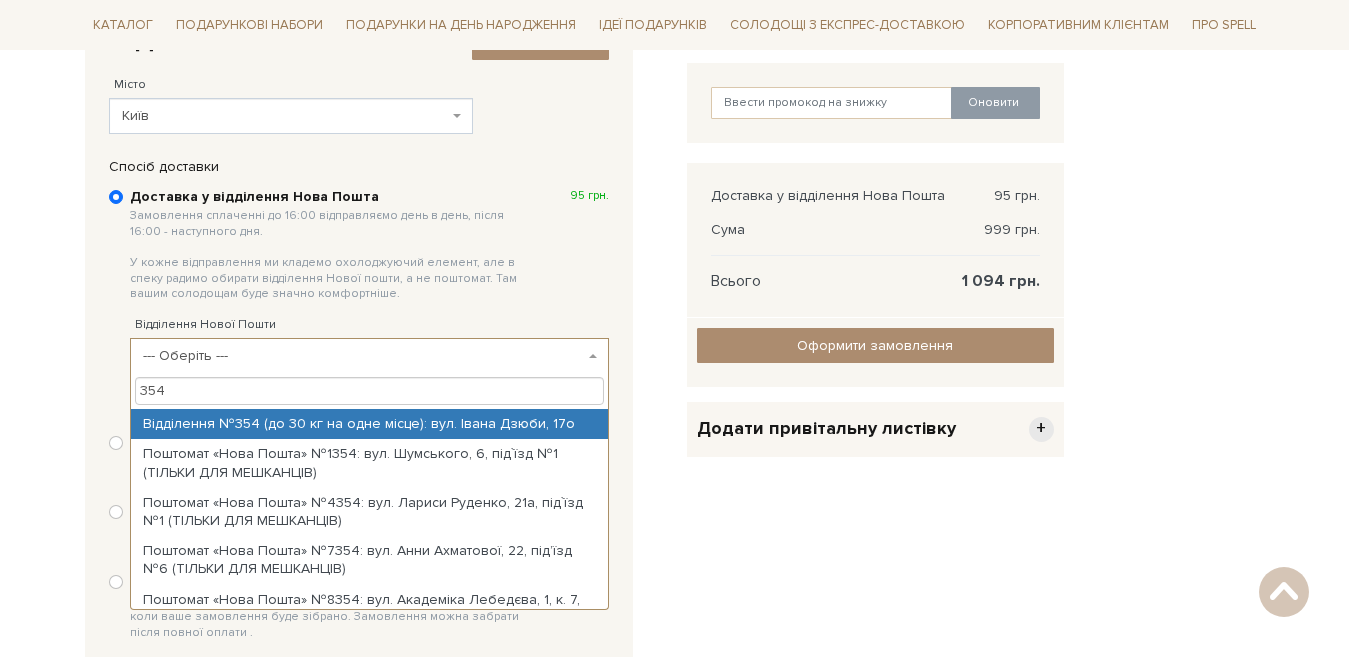type on "354" 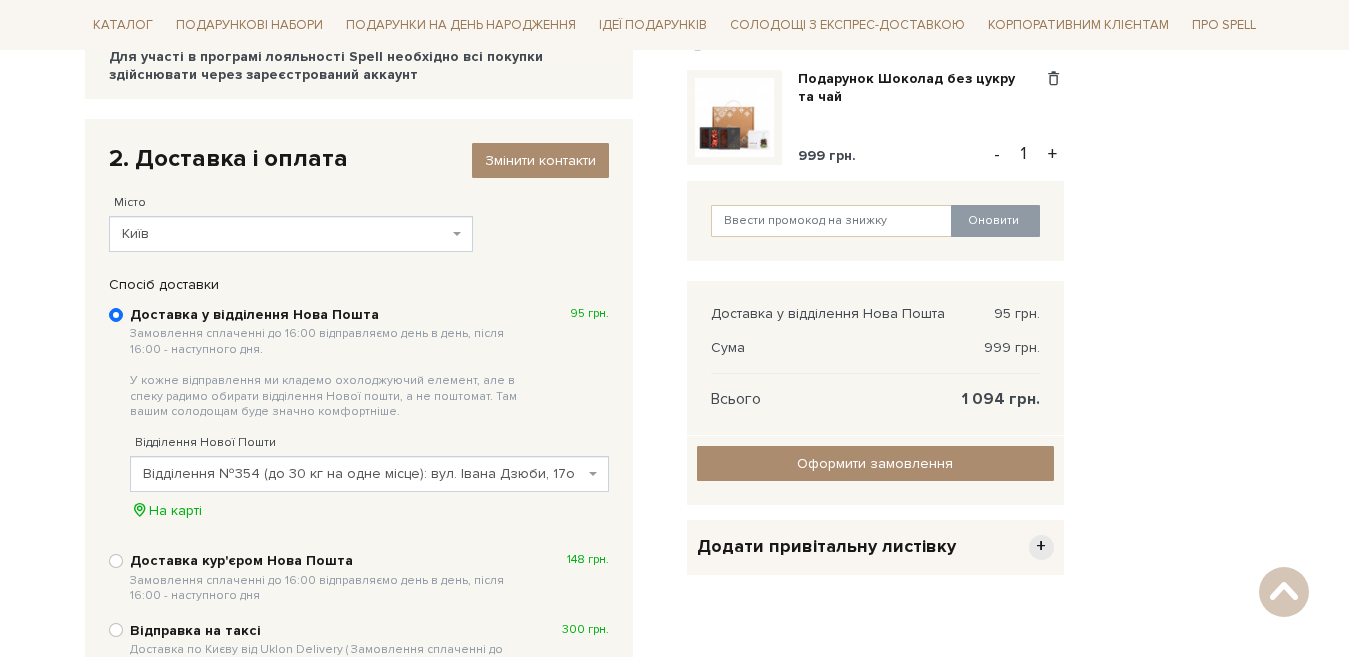 scroll, scrollTop: 281, scrollLeft: 0, axis: vertical 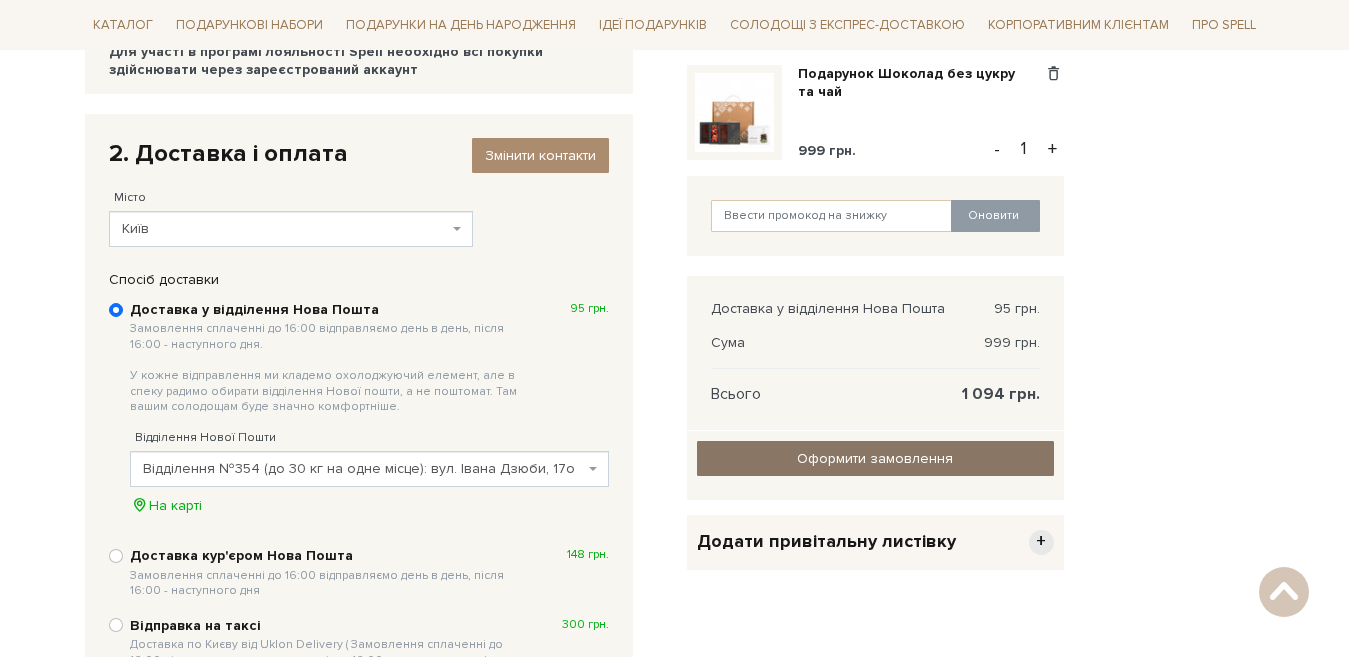 click on "Оформити замовлення" at bounding box center [875, 458] 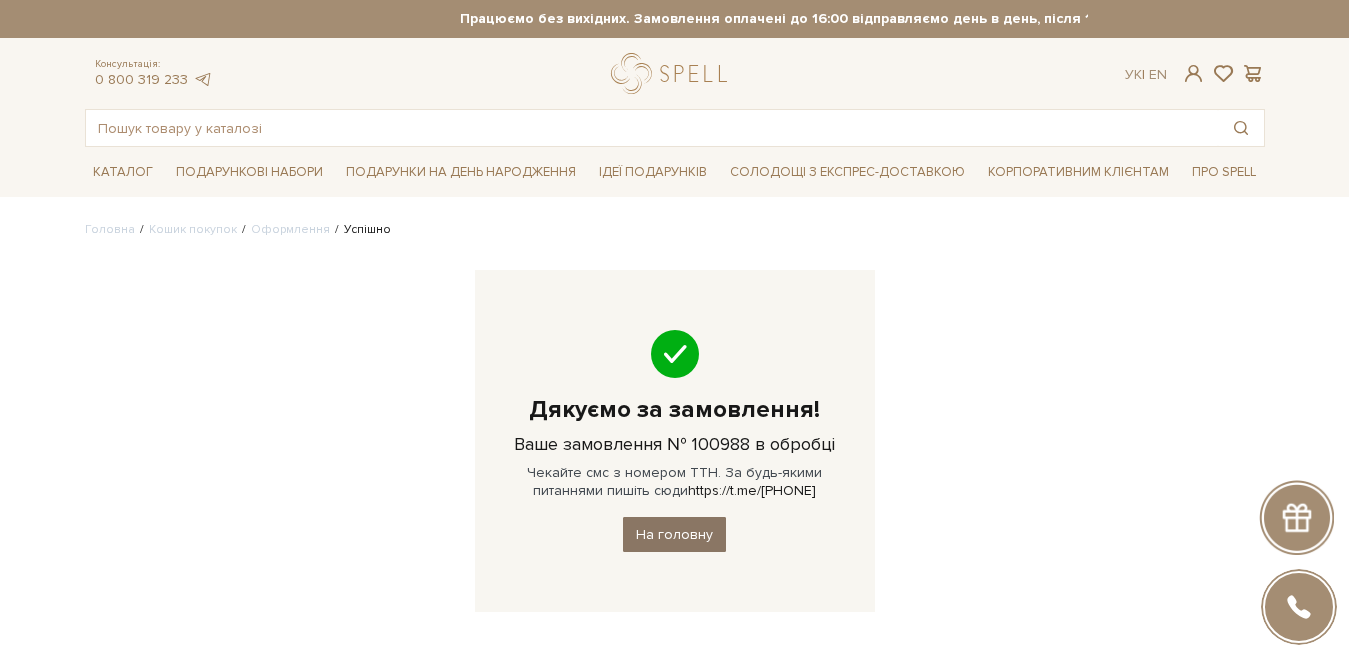 scroll, scrollTop: 0, scrollLeft: 0, axis: both 